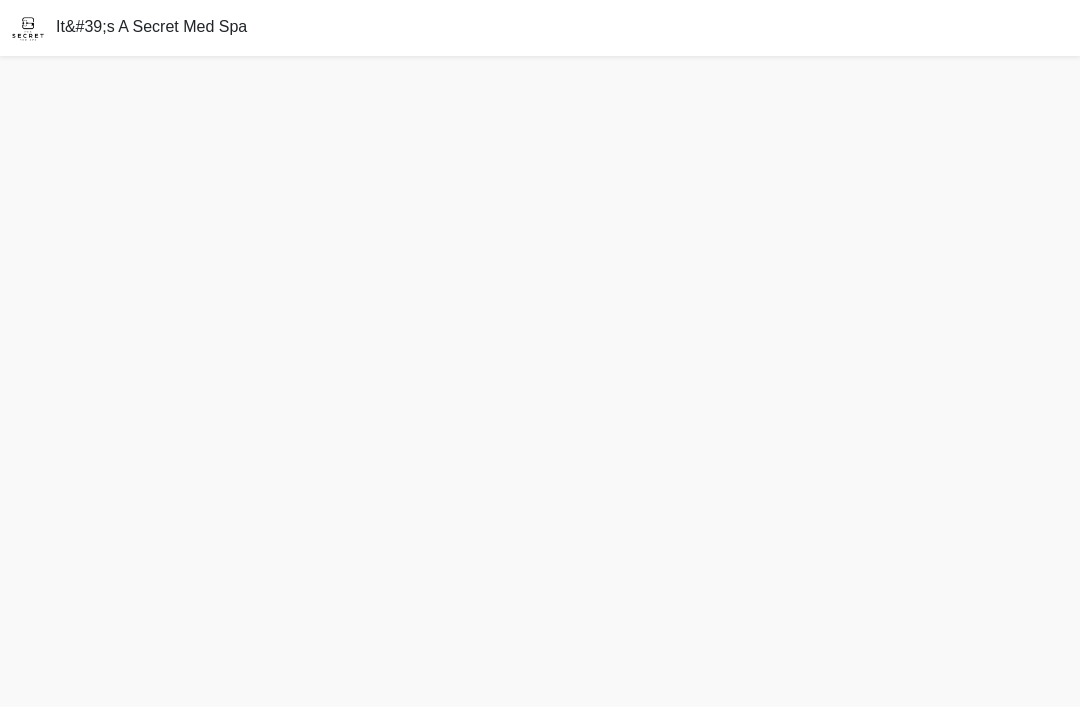 scroll, scrollTop: 64, scrollLeft: 0, axis: vertical 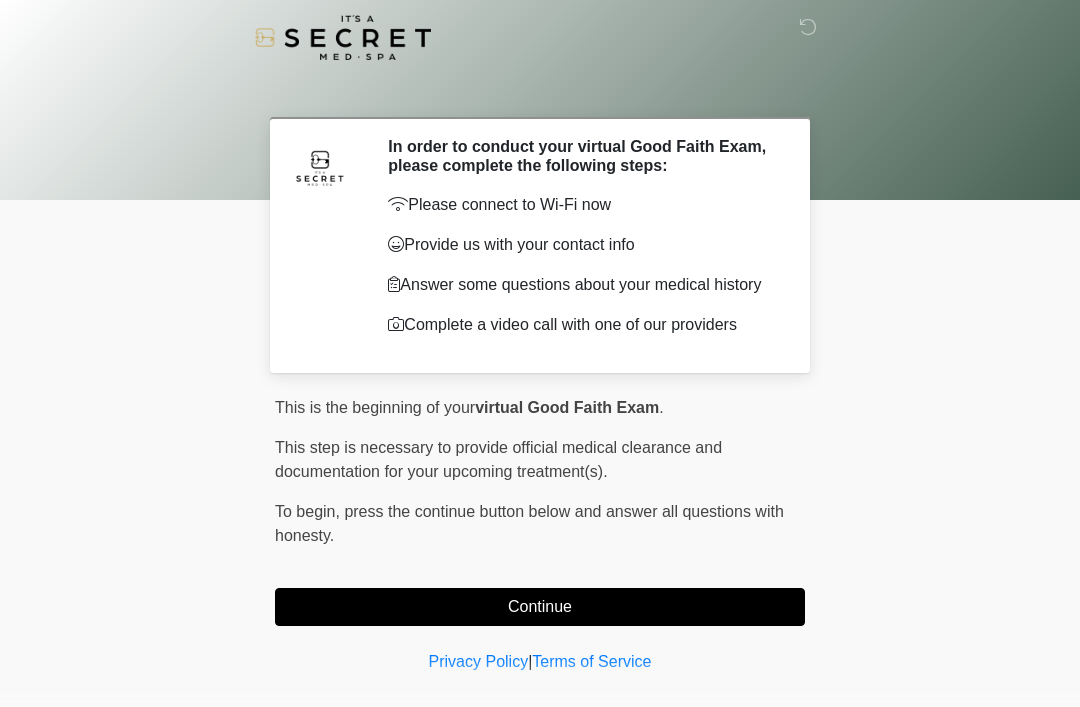 click on "Continue" at bounding box center [540, 607] 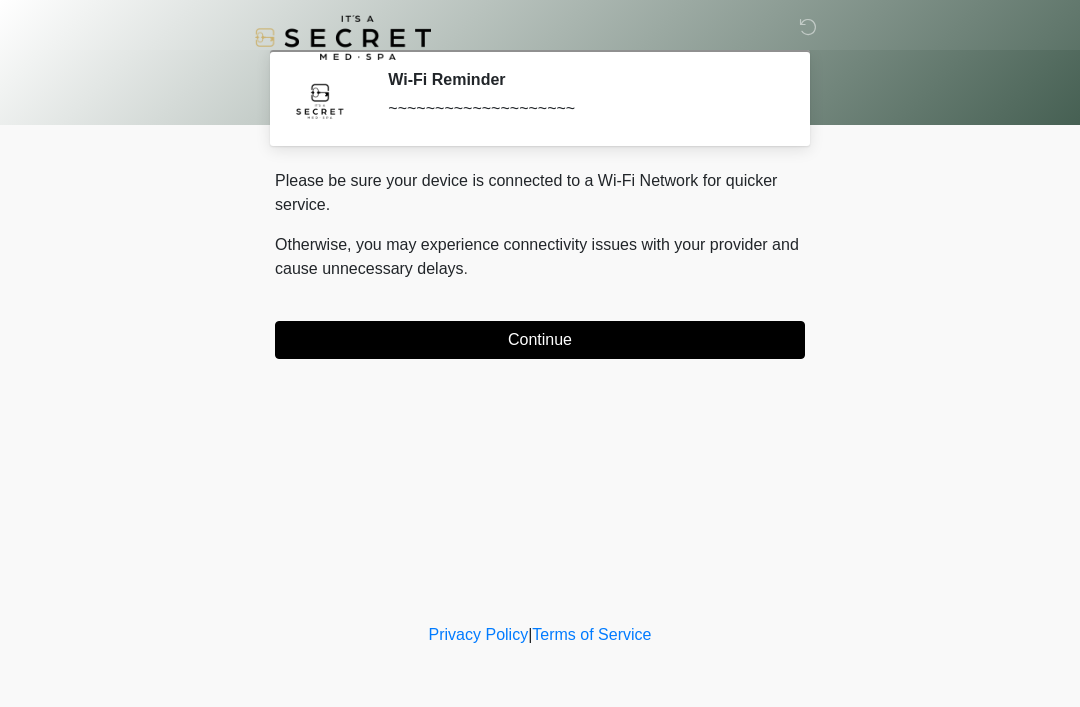 click on "Continue" at bounding box center (540, 340) 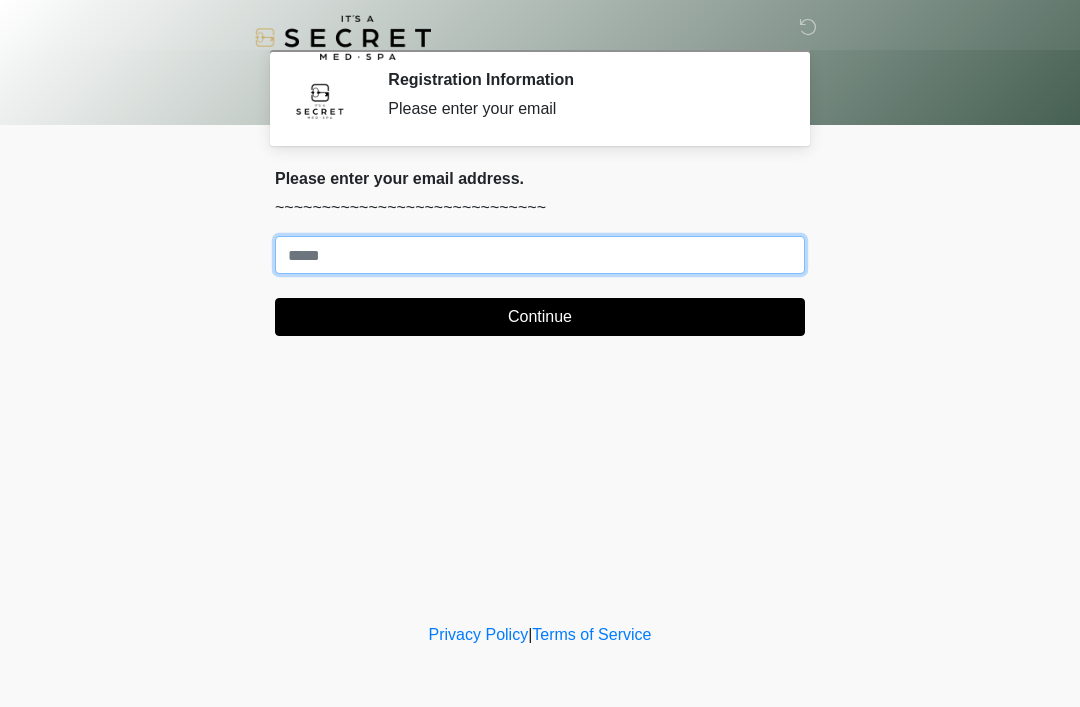 click on "Where should we email your treatment plan?" at bounding box center [540, 255] 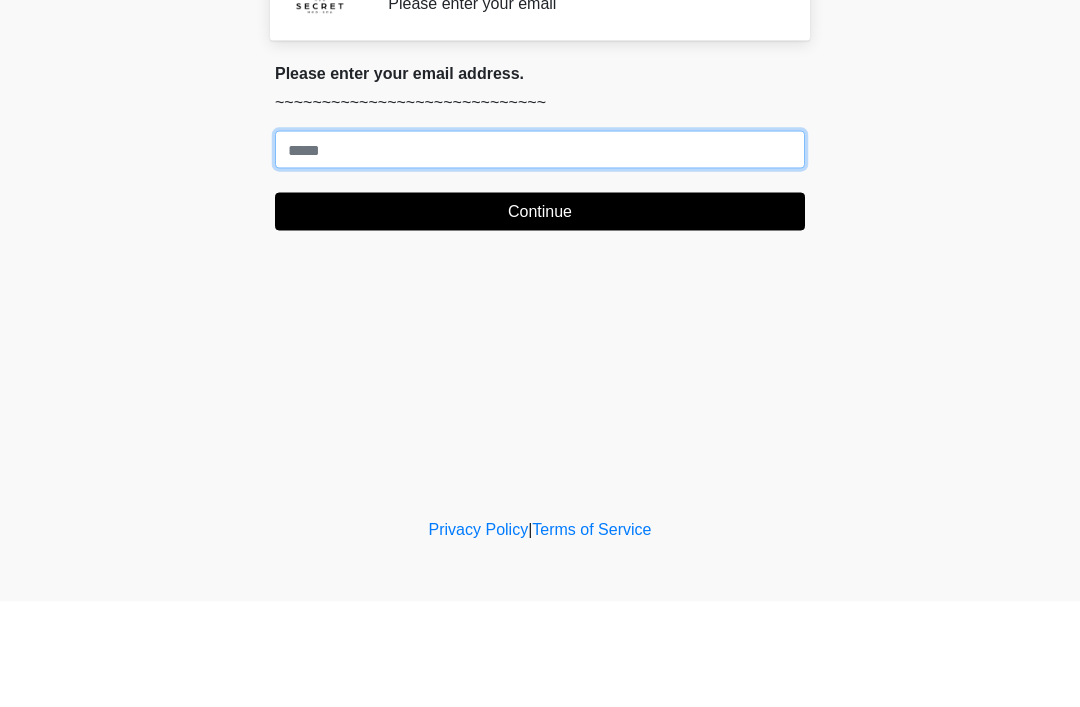 click on "Where should we email your treatment plan?" at bounding box center [540, 255] 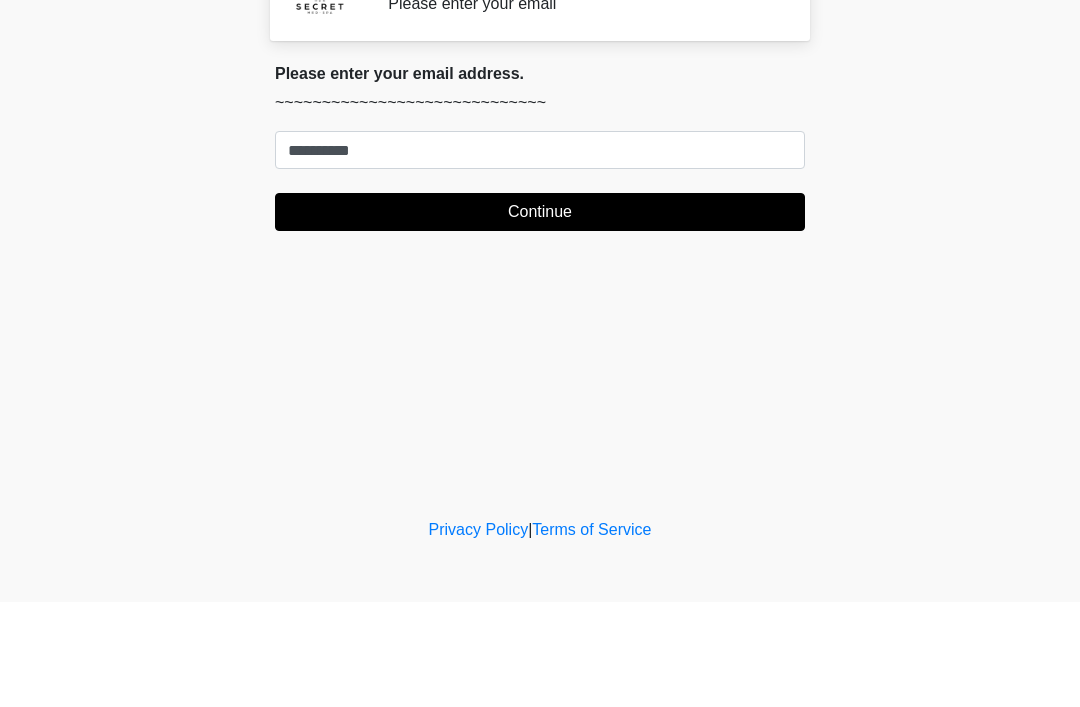 click on "Continue" at bounding box center (540, 317) 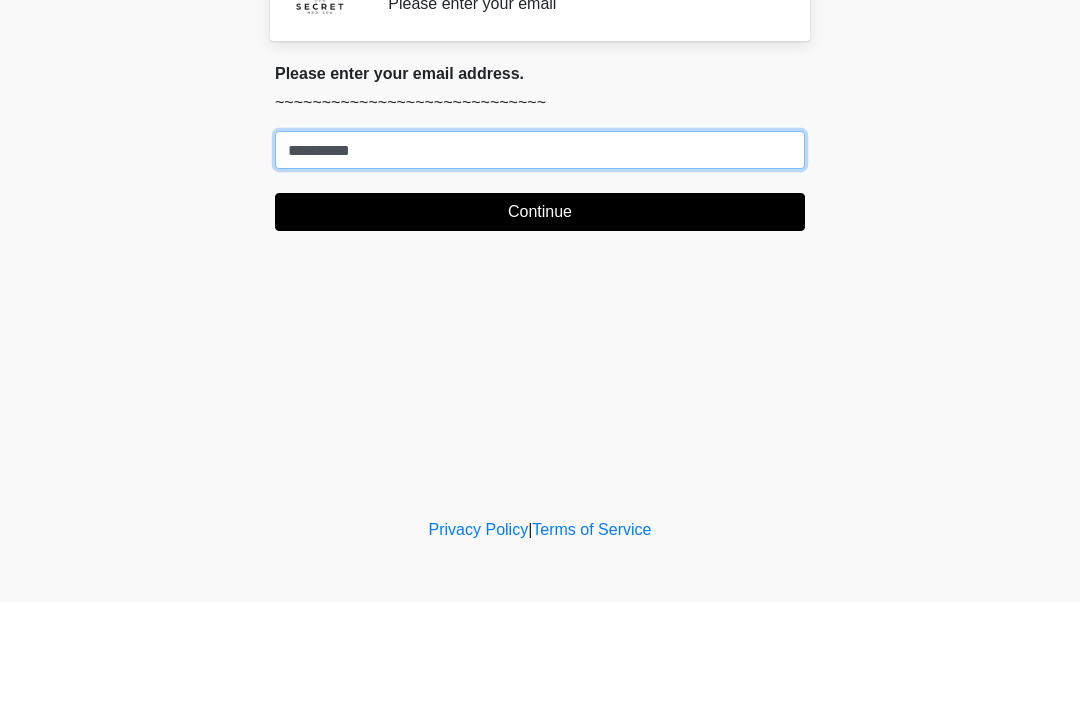click on "Continue" at bounding box center (540, 317) 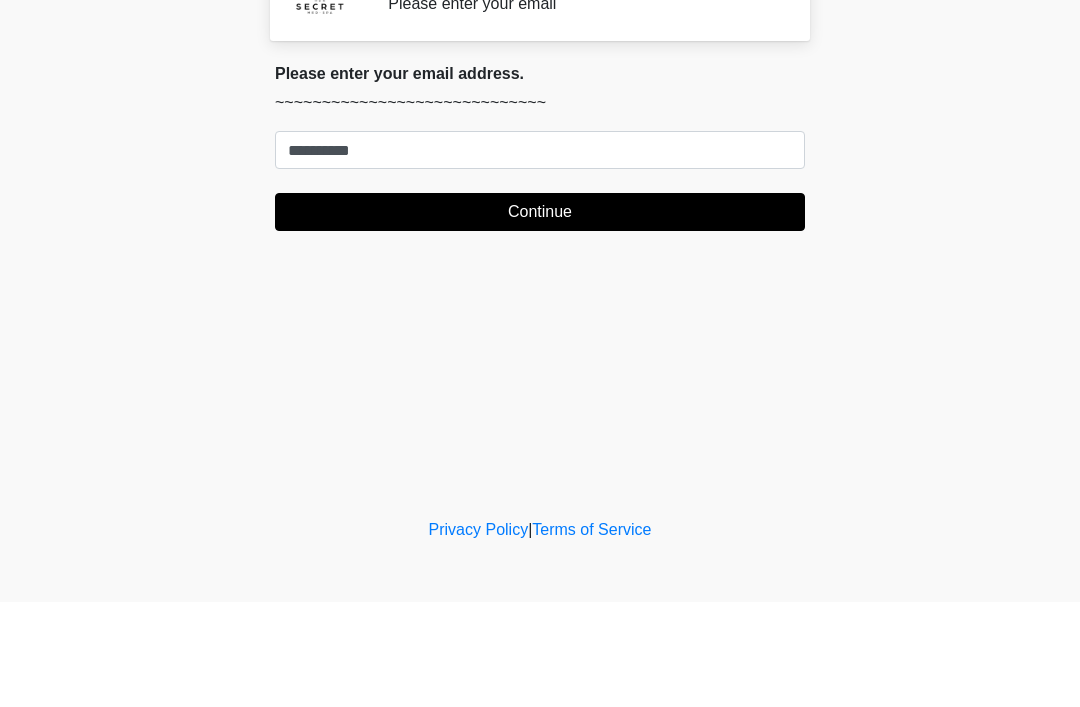 click on "Continue" at bounding box center [540, 317] 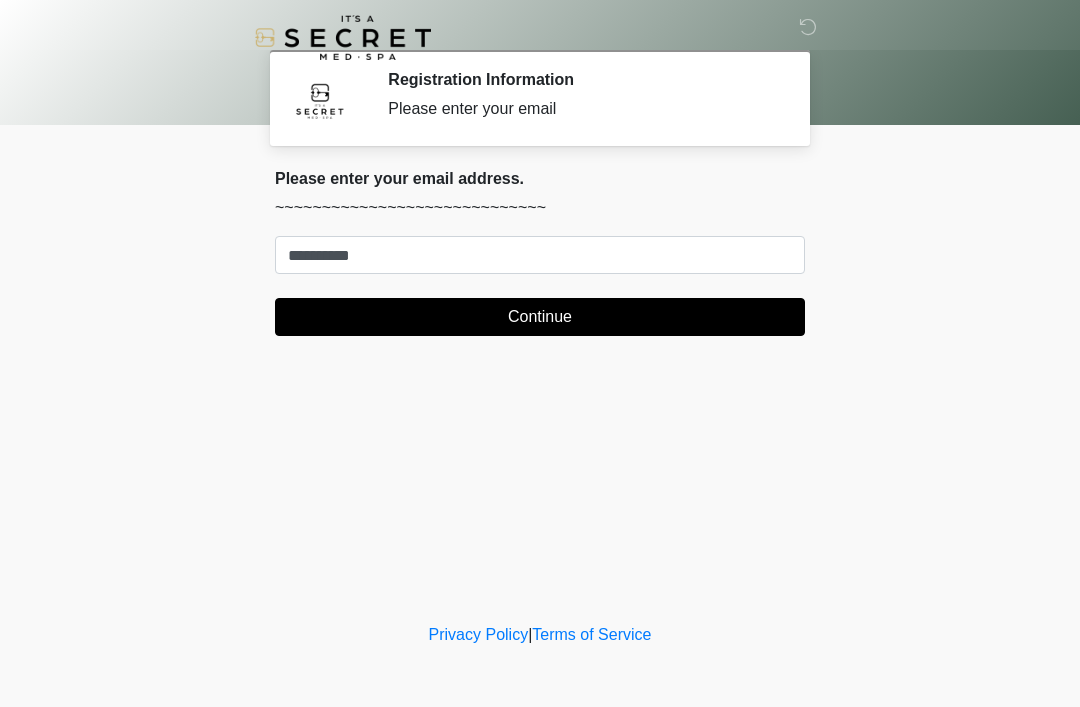 click on "Continue" at bounding box center (540, 317) 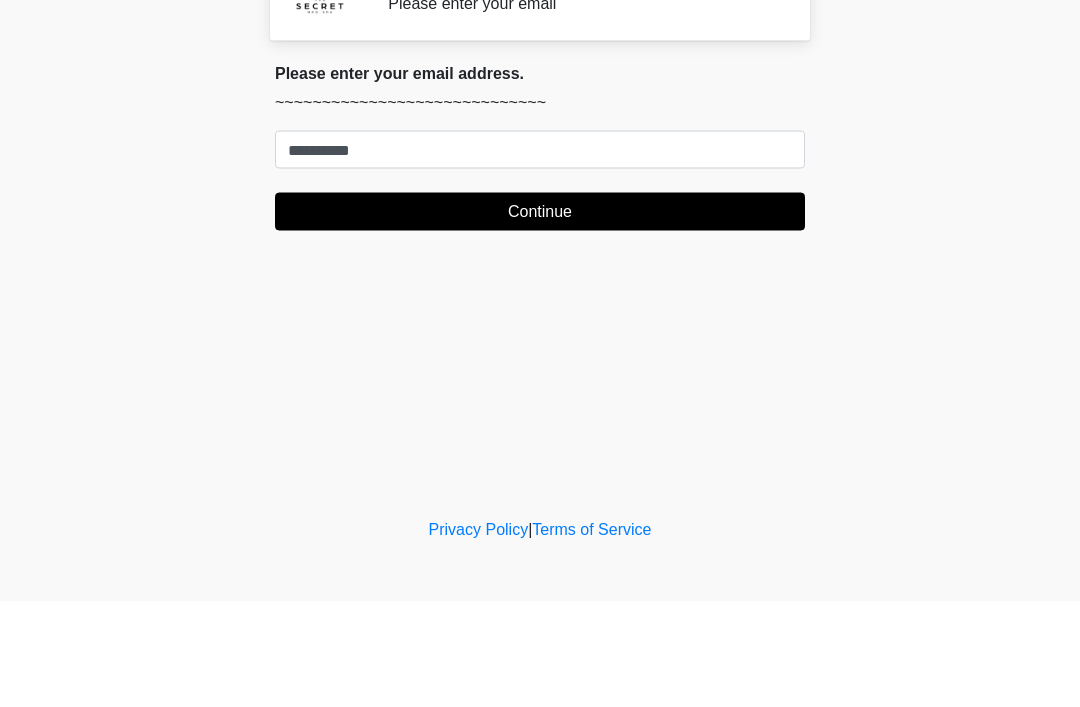 click on "Continue" at bounding box center (540, 317) 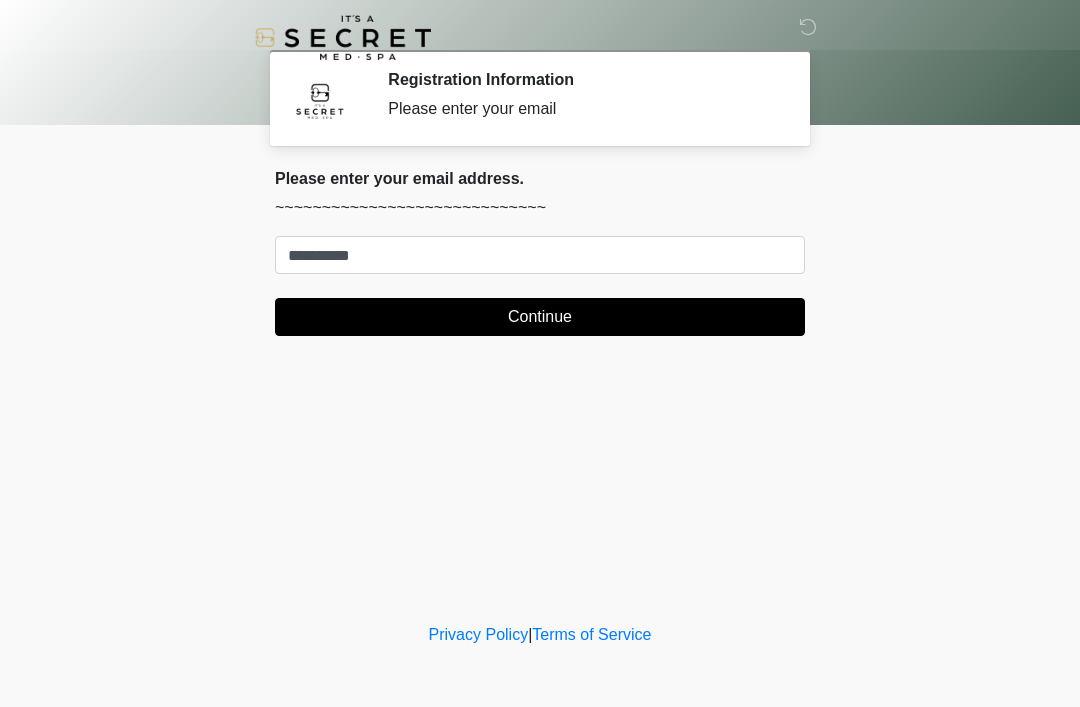click on "Continue" at bounding box center [540, 317] 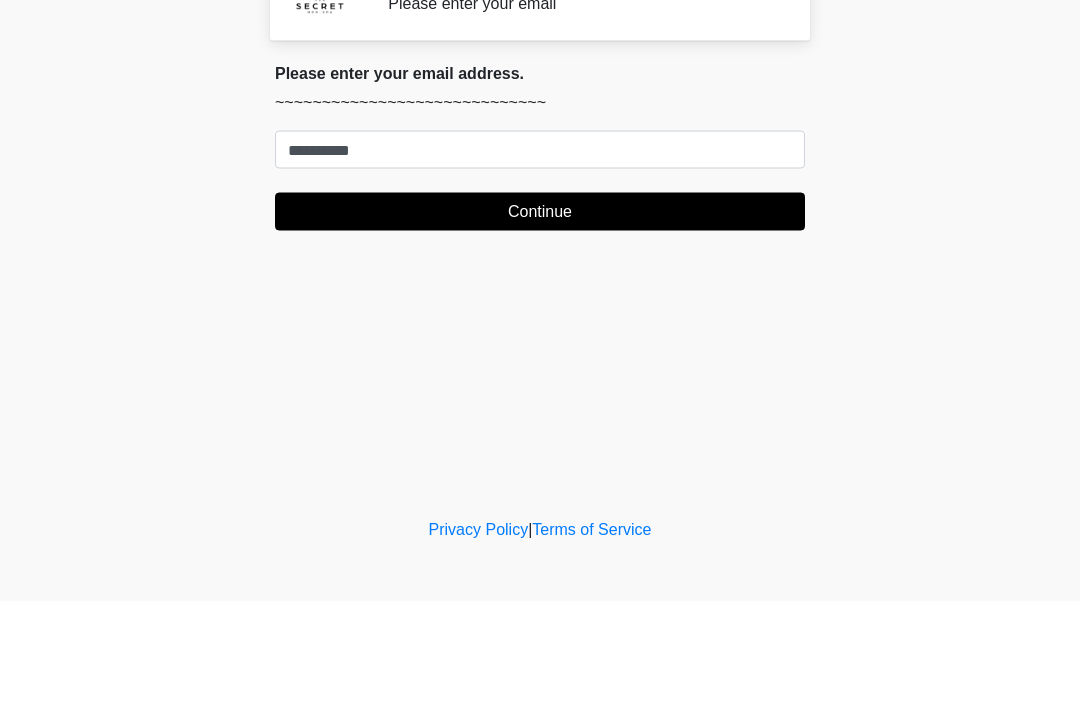 click on "**********" at bounding box center (540, 260) 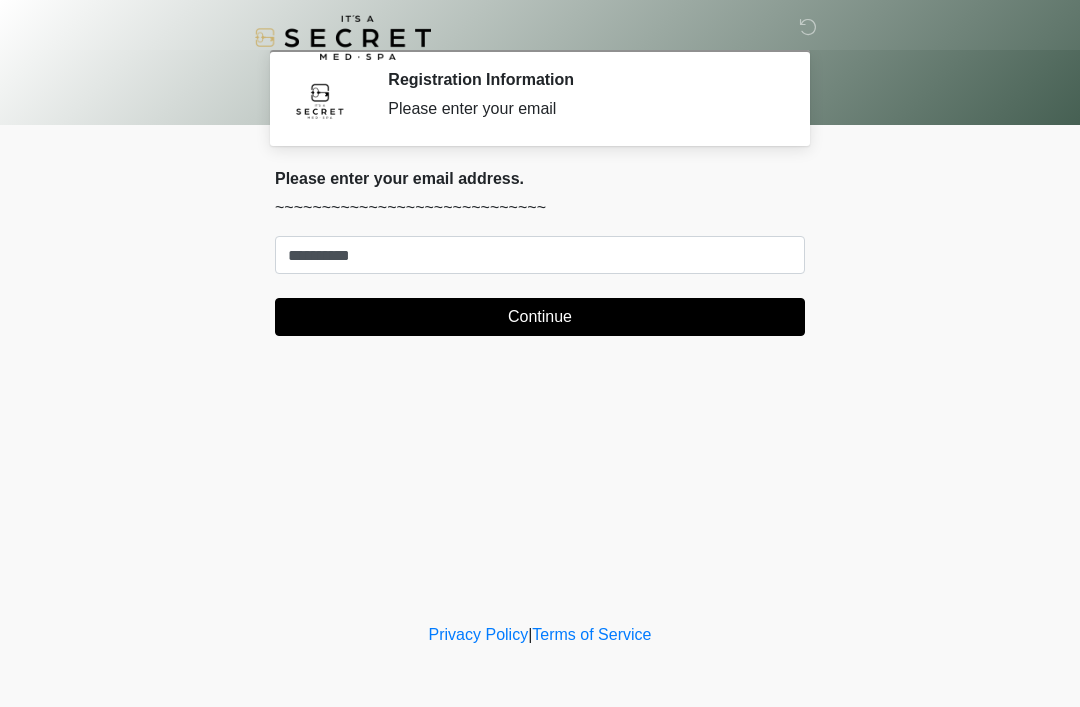 click on "Continue" at bounding box center (540, 317) 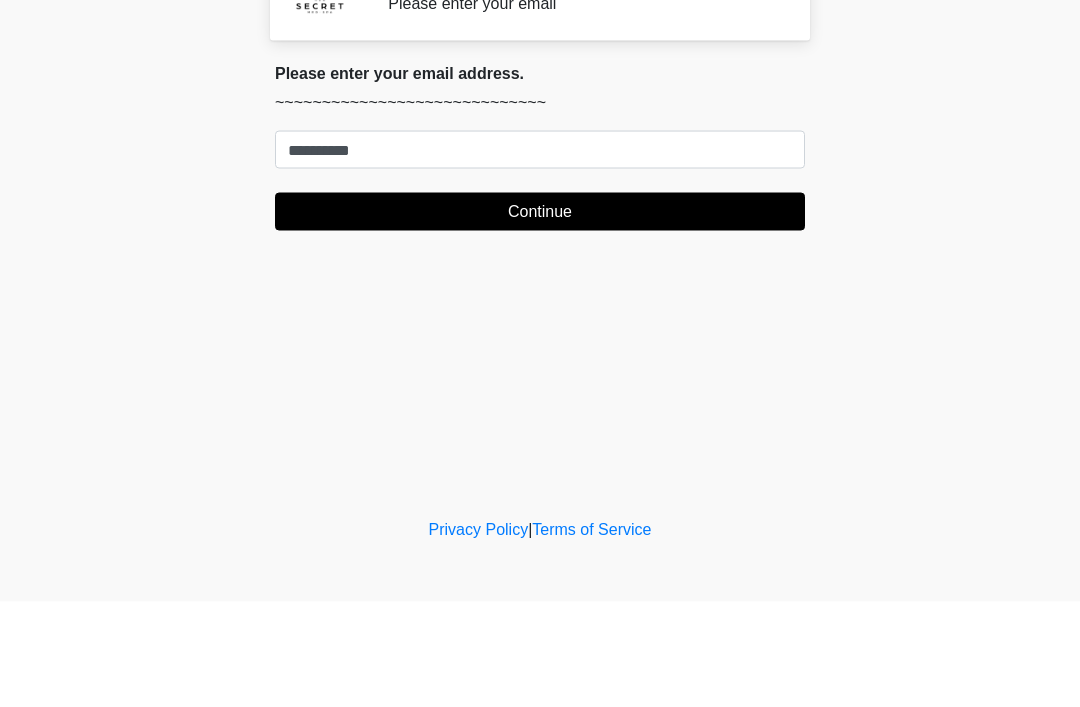 click on "‎ ‎
Registration Information
Please enter your email
Please connect to Wi-Fi now   Provide us with your contact info  Answer some questions about your medical history  Complete a video call with one of our providers
This is the beginning of your  virtual Good Faith Exam .  ﻿﻿﻿﻿﻿﻿﻿﻿ This step is necessary to provide official medical clearance and documentation for your upcoming treatment(s).   ﻿﻿﻿﻿﻿﻿To begin, ﻿﻿﻿﻿﻿﻿ press the continue button below and answer all questions with honesty.
Continue
Please be sure your device is connected to a Wi-Fi Network for quicker service.  .
Continue" at bounding box center (540, 353) 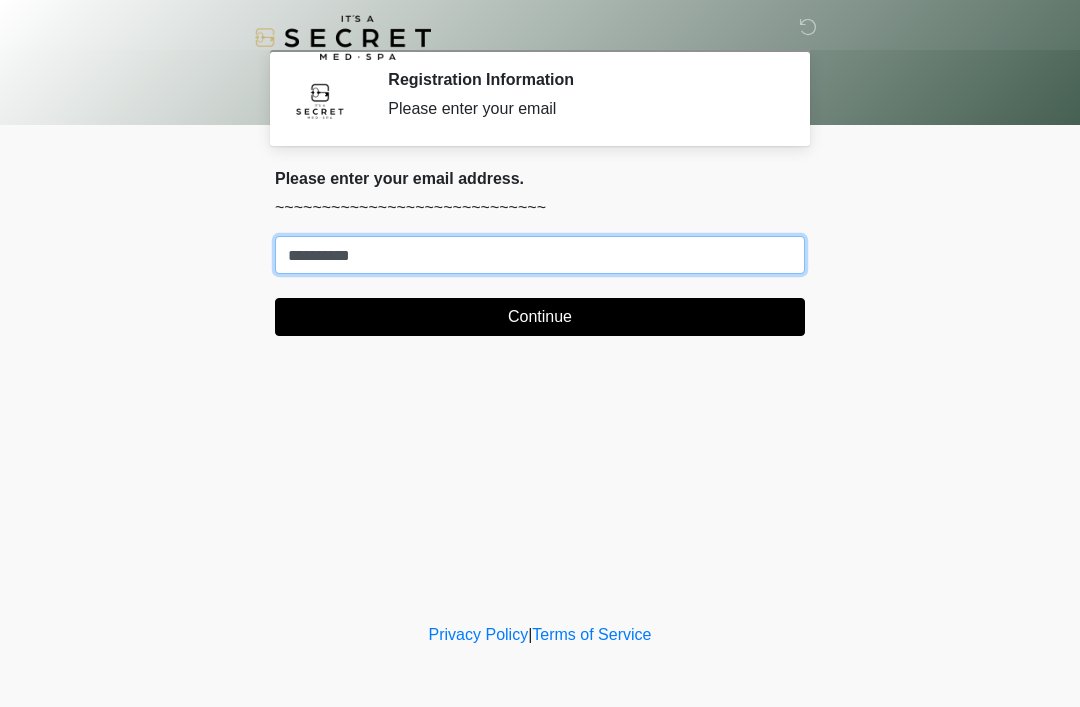 click on "**********" at bounding box center [540, 255] 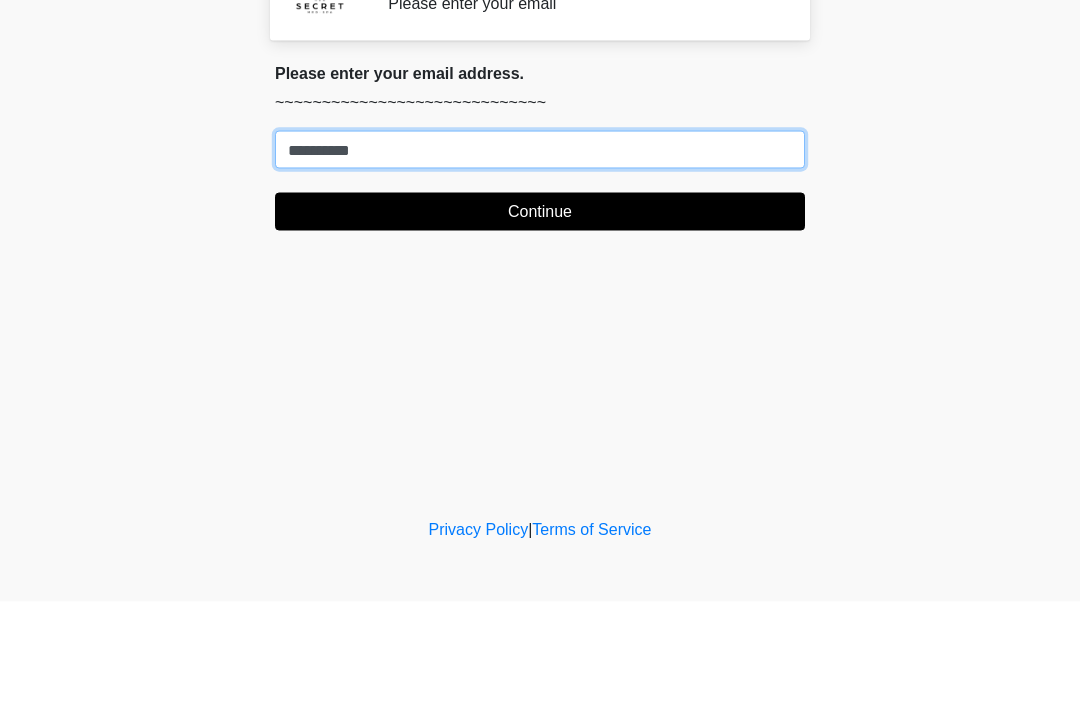 click on "**********" at bounding box center [540, 255] 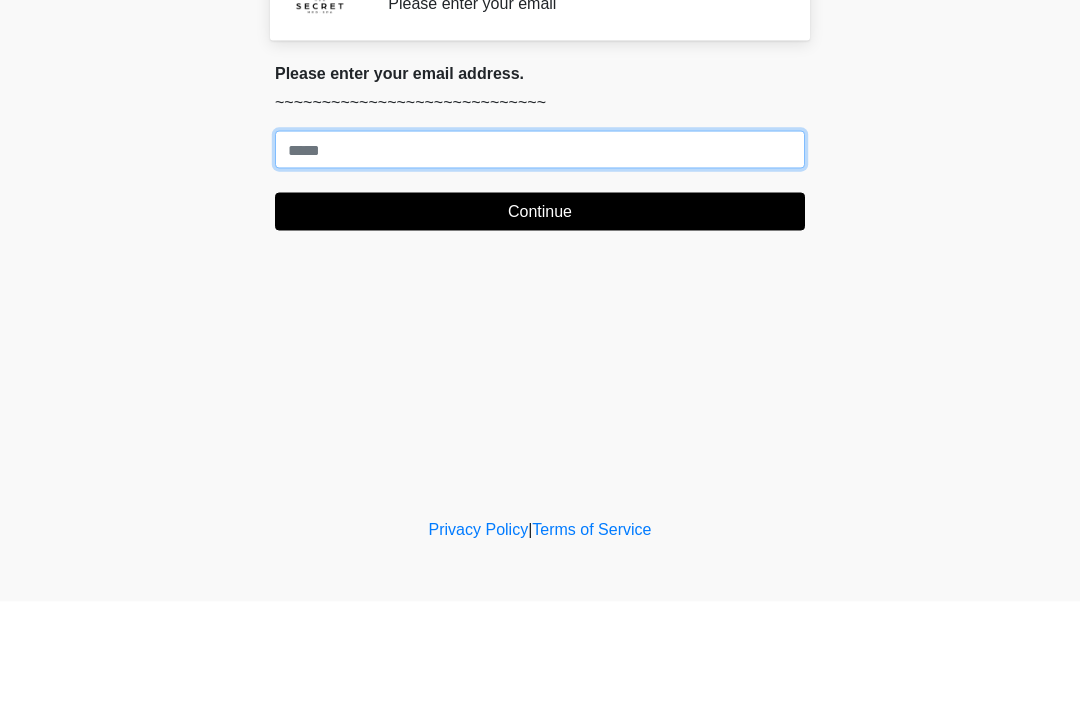 click on "Where should we email your treatment plan?" at bounding box center [540, 255] 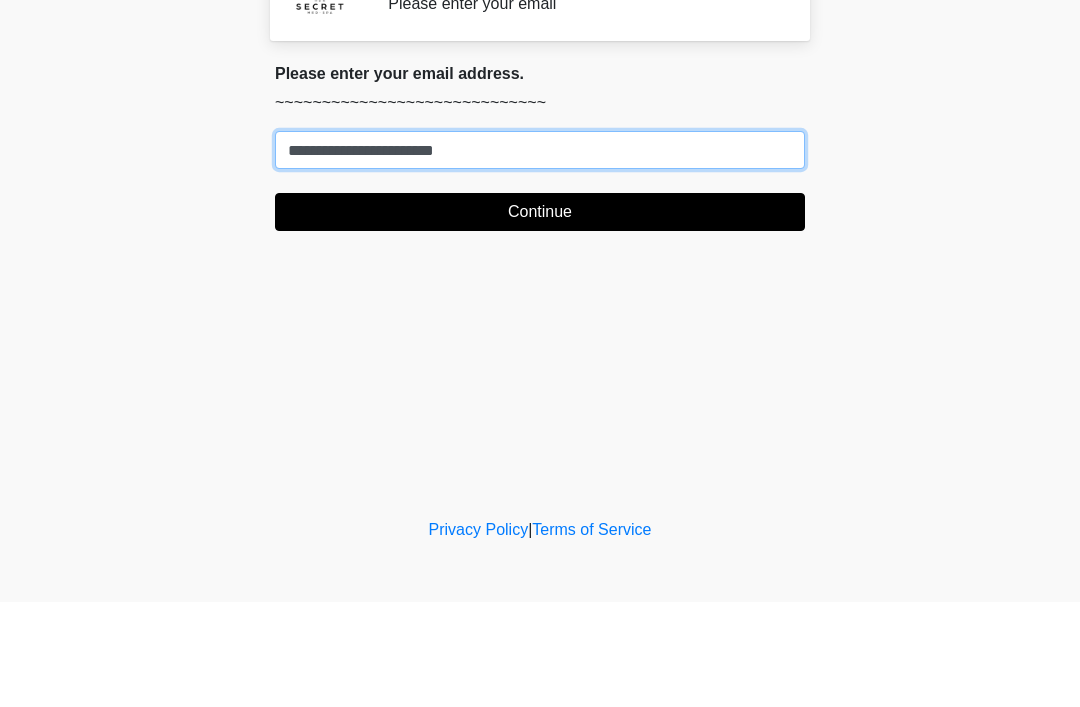 type on "**********" 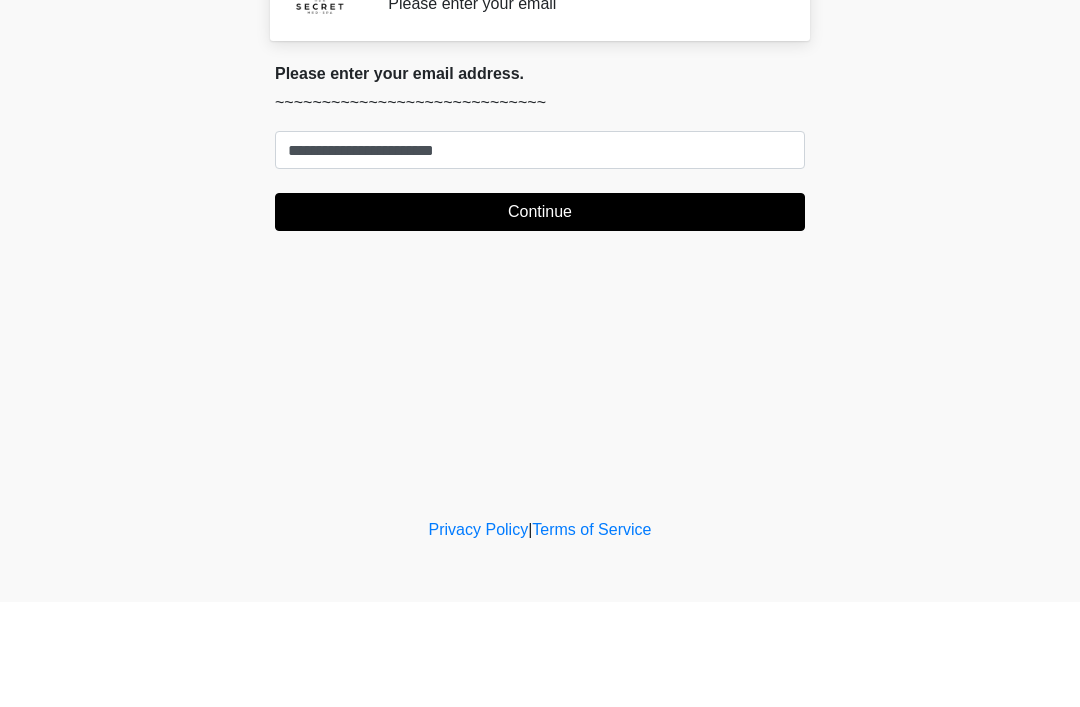 click on "Continue" at bounding box center [540, 317] 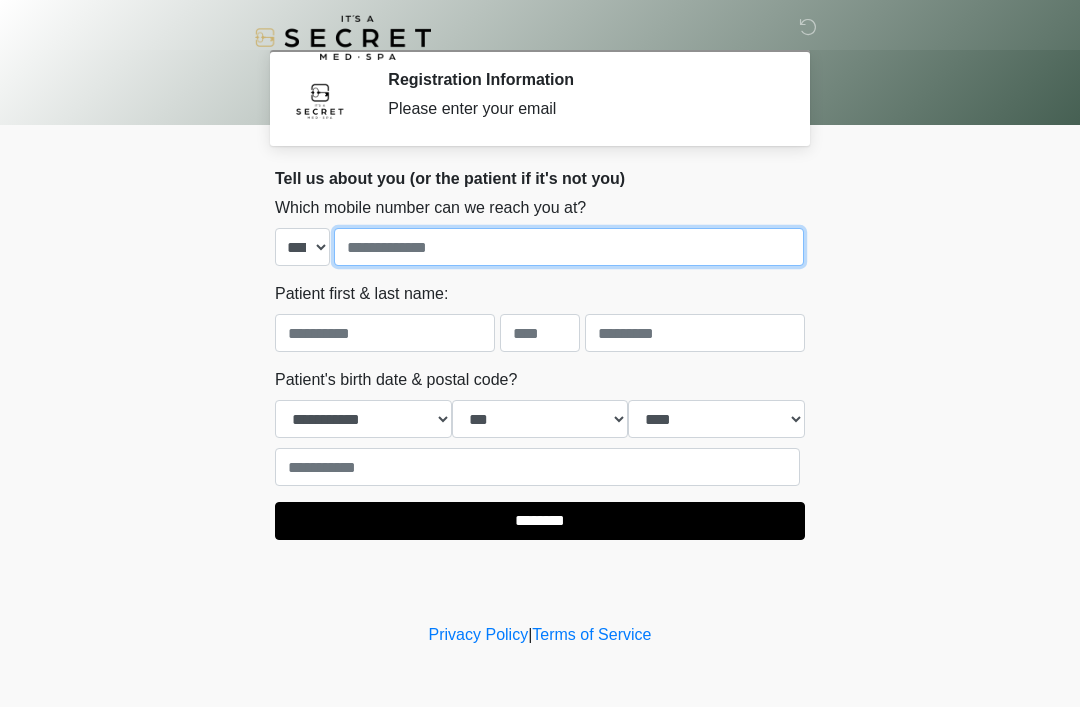 click at bounding box center (569, 247) 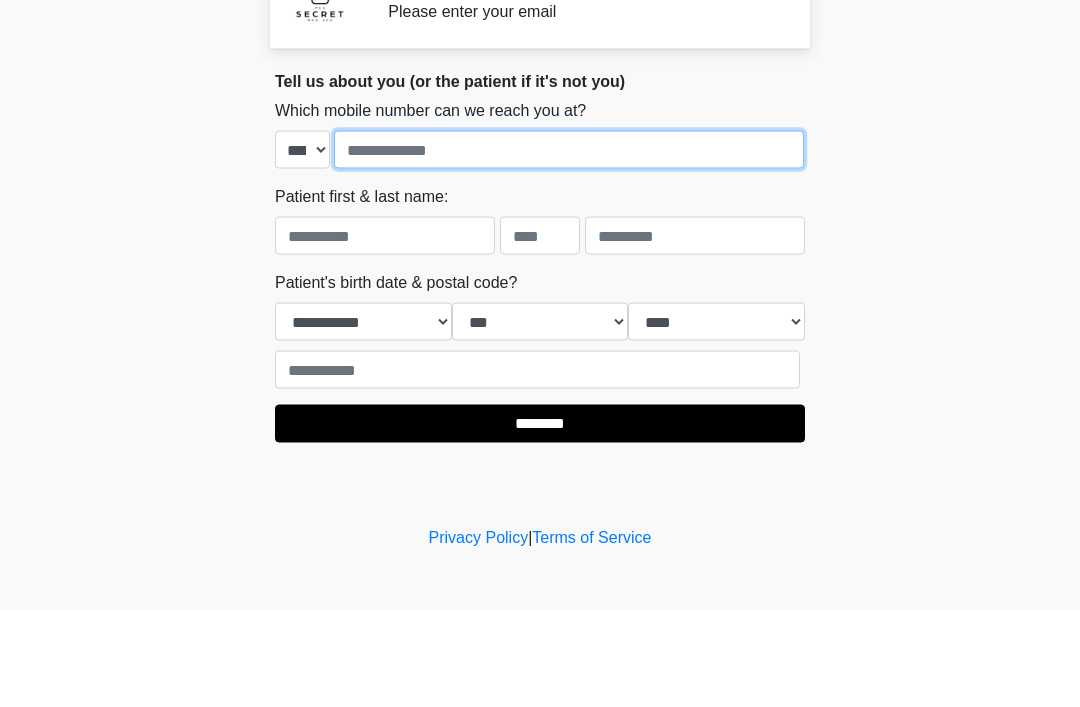click at bounding box center [569, 247] 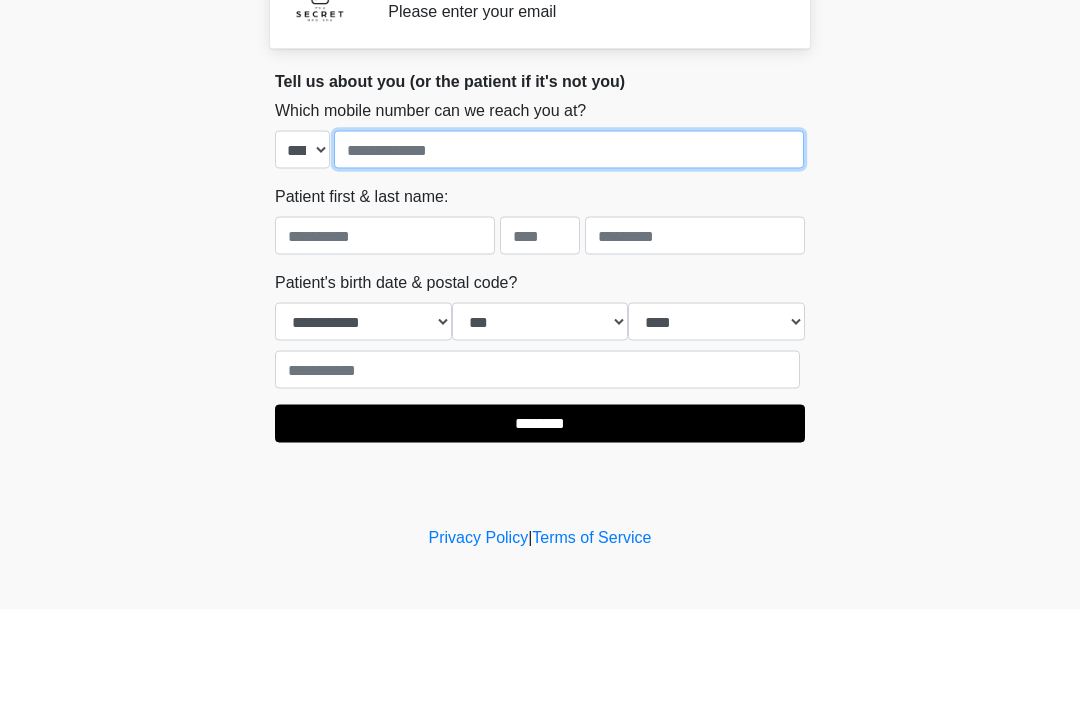 click at bounding box center [569, 247] 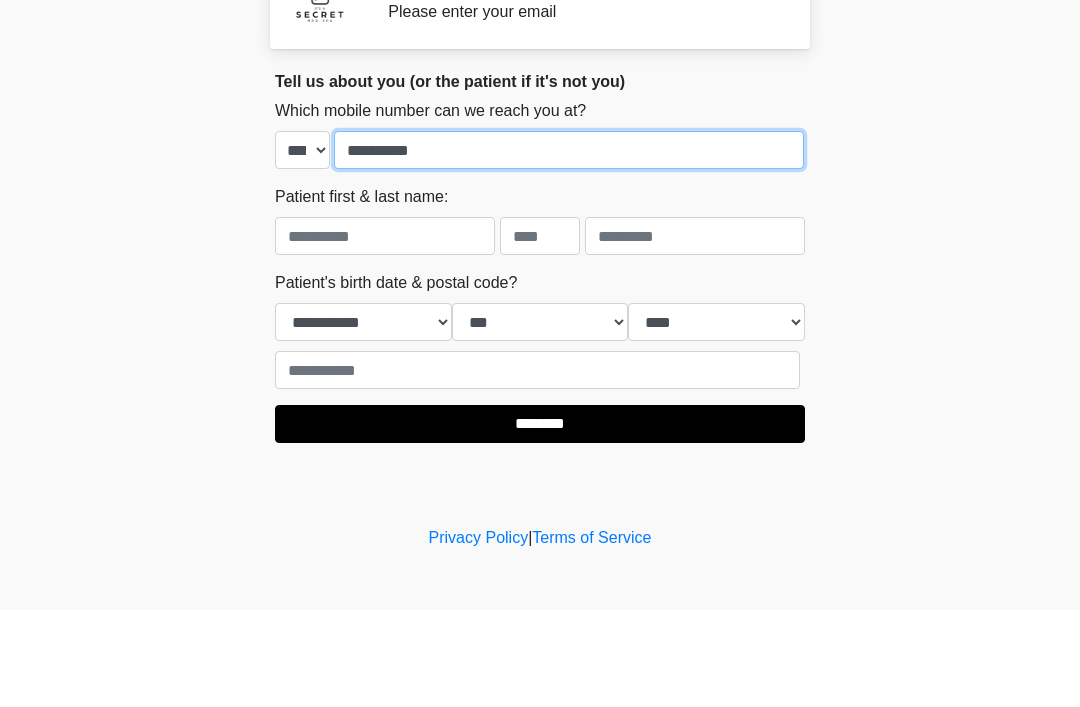 type on "**********" 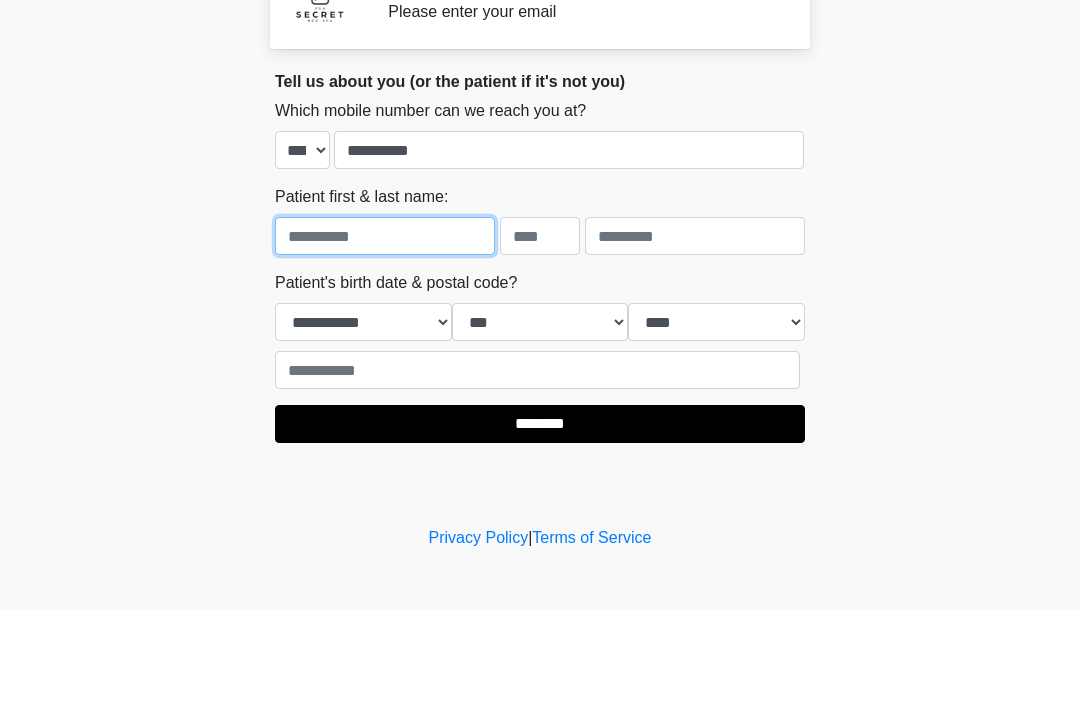 click at bounding box center (385, 333) 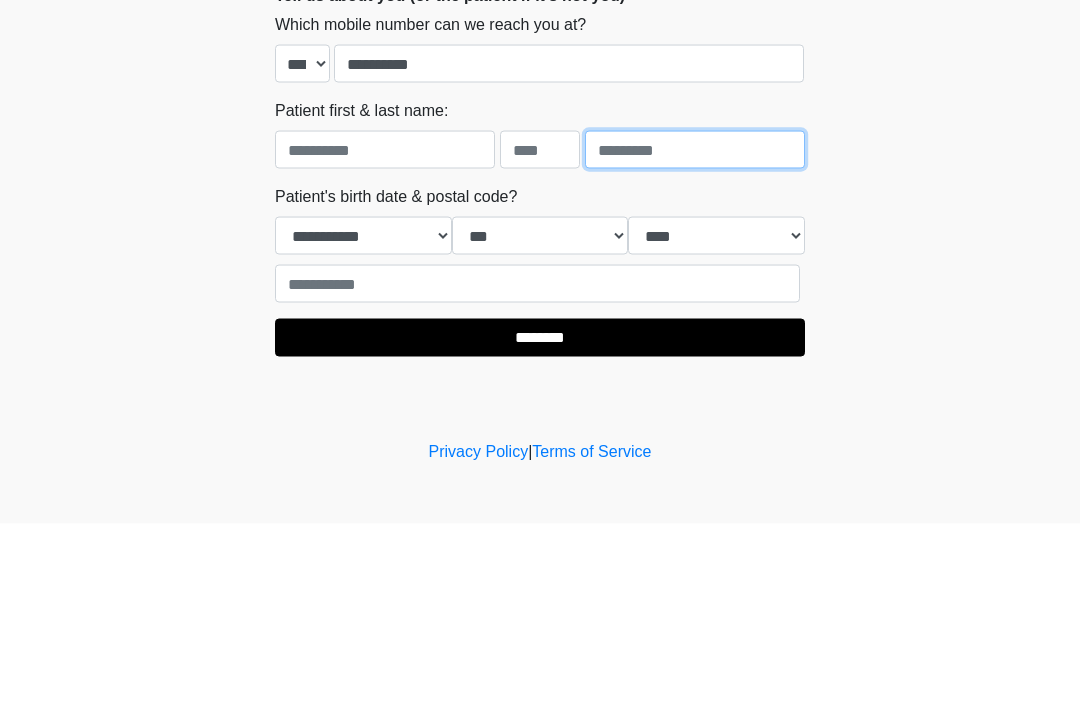 click at bounding box center [695, 333] 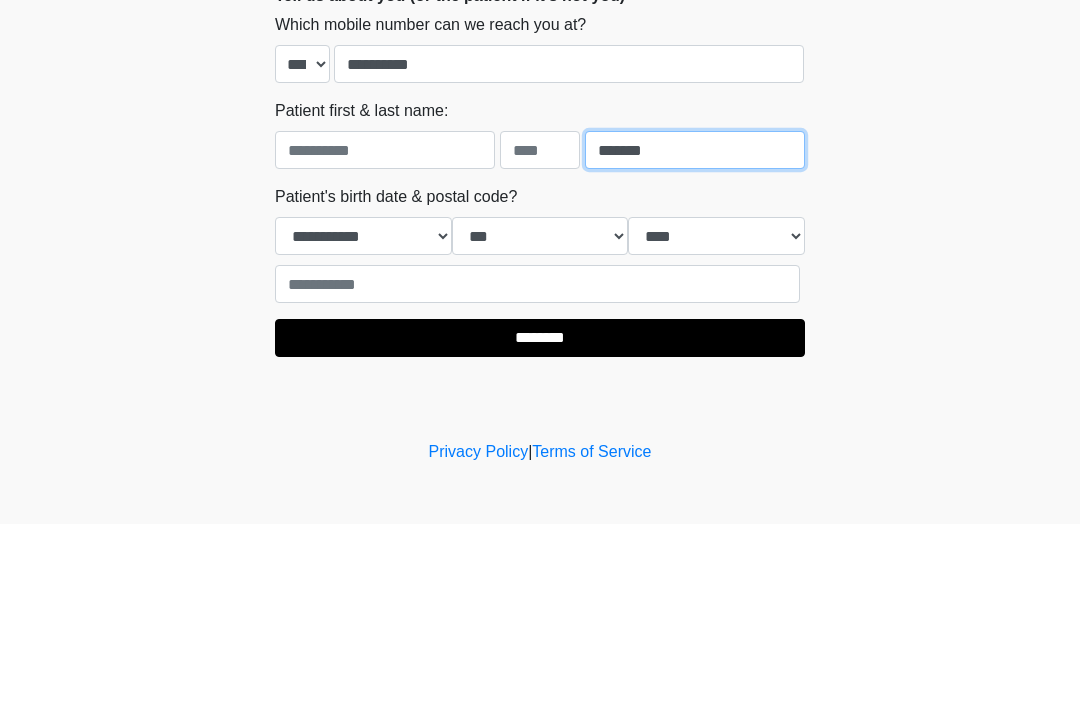 type on "*******" 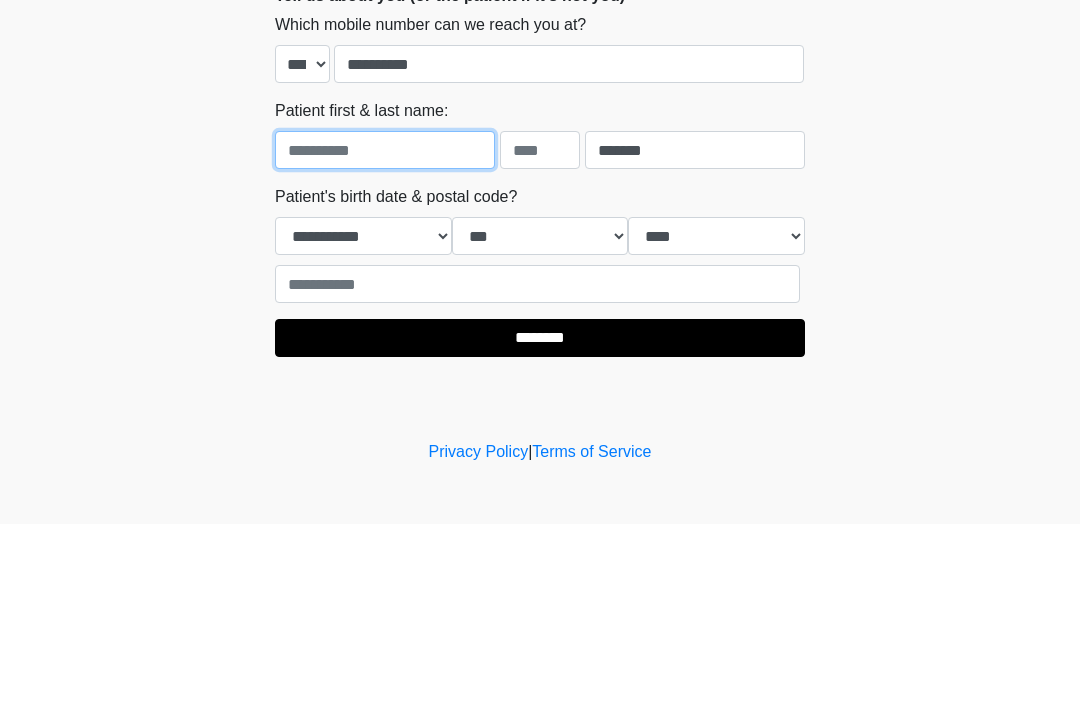 click at bounding box center [385, 333] 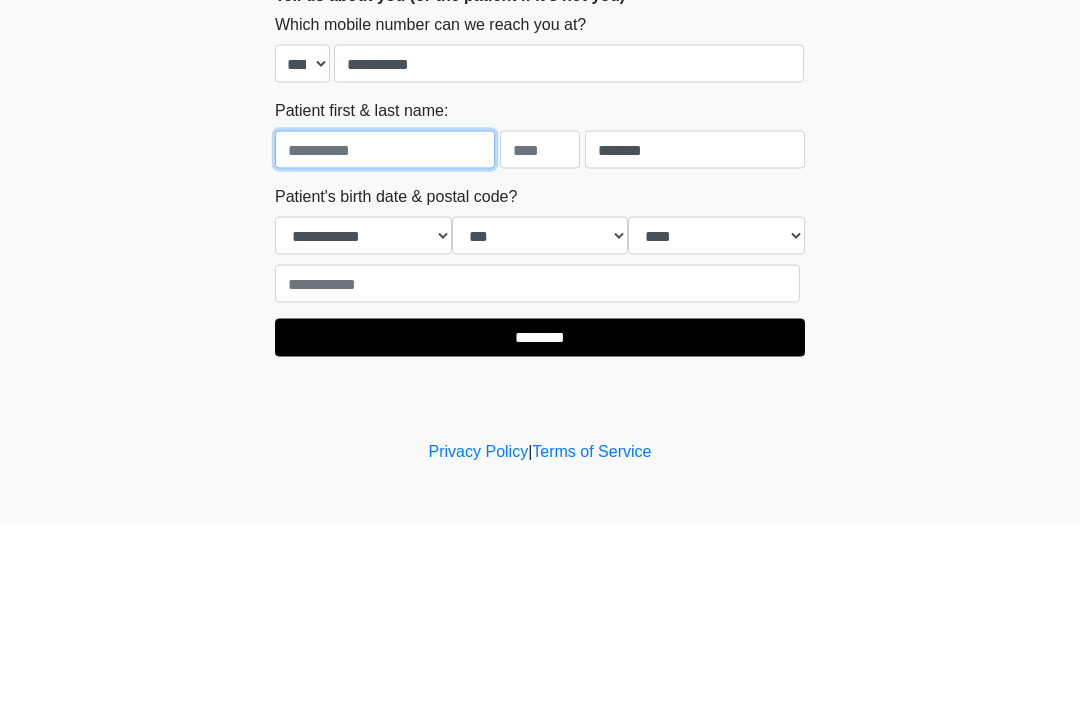 click at bounding box center [385, 333] 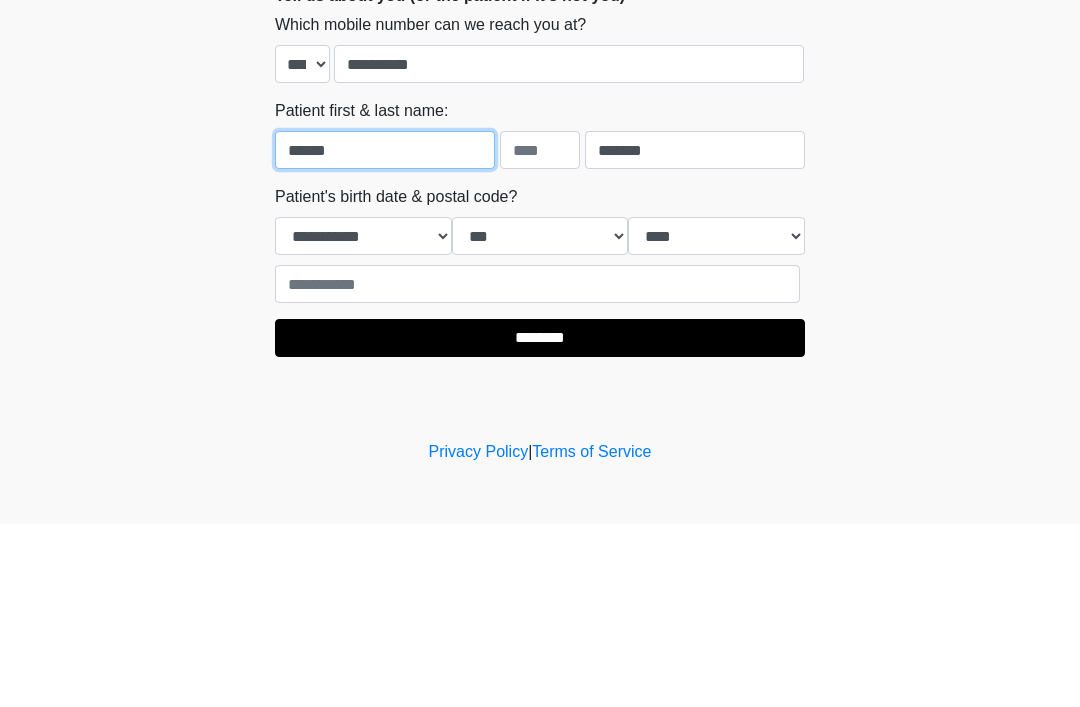 type on "******" 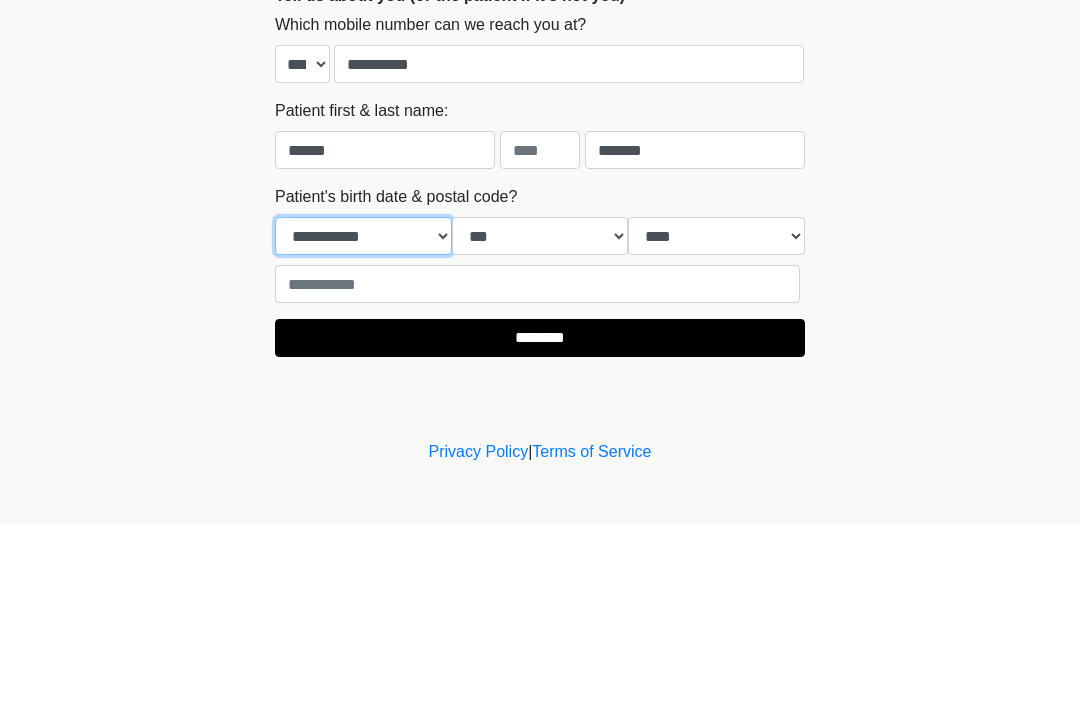 click on "**********" at bounding box center (363, 419) 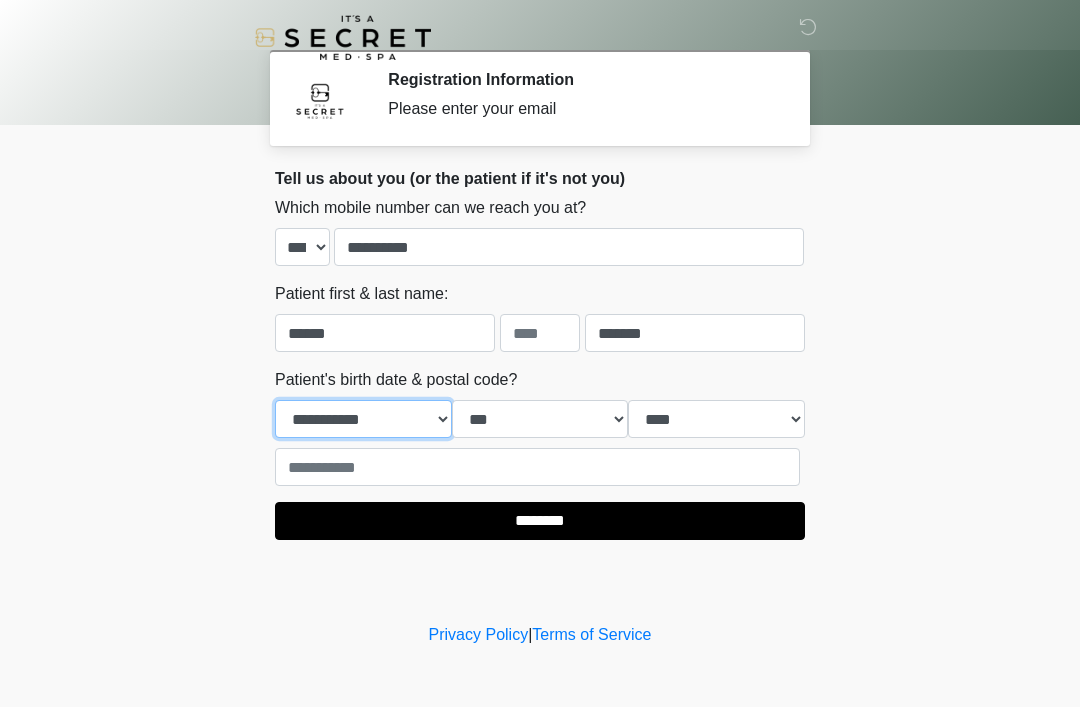 select on "*" 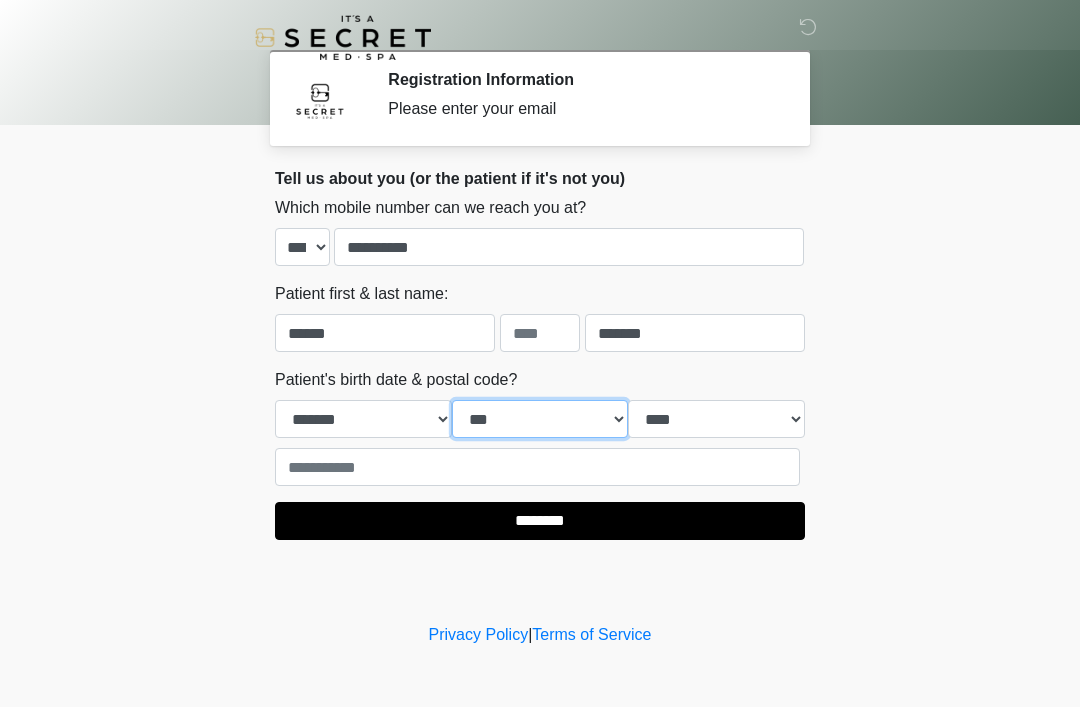 click on "***
*
*
*
*
*
*
*
*
*
**
**
**
**
**
**
**
**
**
**
**
**
**
**
**
**
**
**
**
**
**
**" at bounding box center [540, 419] 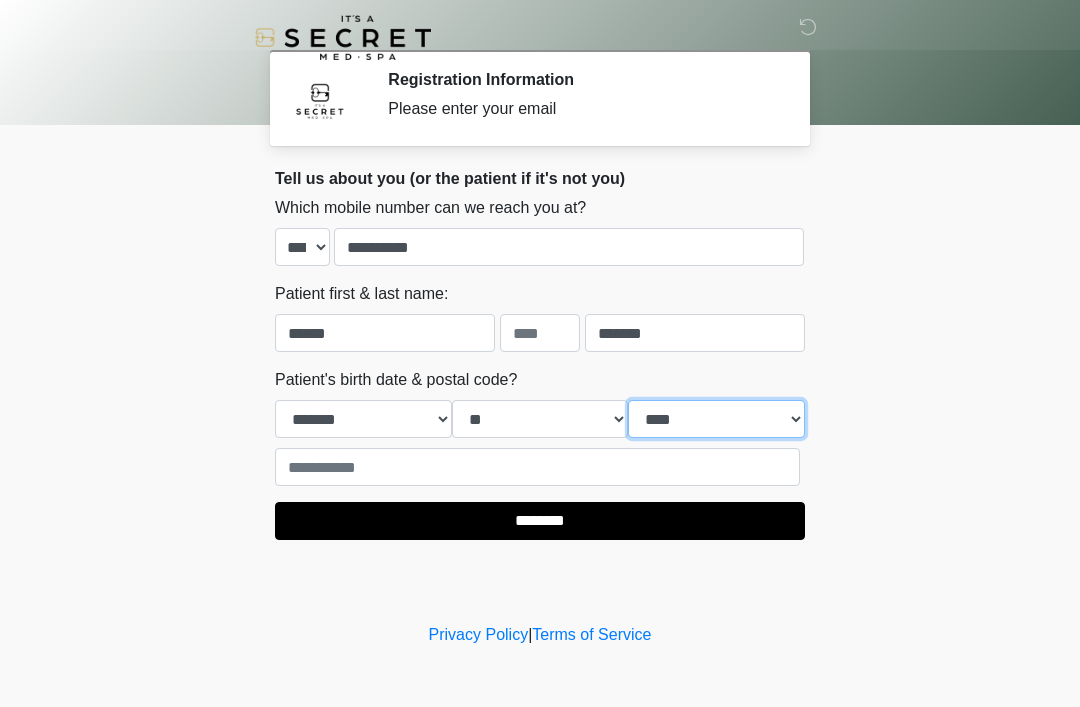 click on "****
****
****
****
****
****
****
****
****
****
****
****
****
****
****
****
****
****
****
****
****
****
****
****
****
****
****
****
****
****
****
****
****
****
****
****
****
****
****
****
****
****
****
****
****
****
****
****
****
****
****
****
****
****
****
****
****
****
****
****
****
****
****
****
****
****
****
****
****
****
****
****
****
****
****
****
****
****
****
****
****
****
****
****
****
****
****
****
****
****
****
****
****
****
****
****
****
****
****
****
****
****" at bounding box center [716, 419] 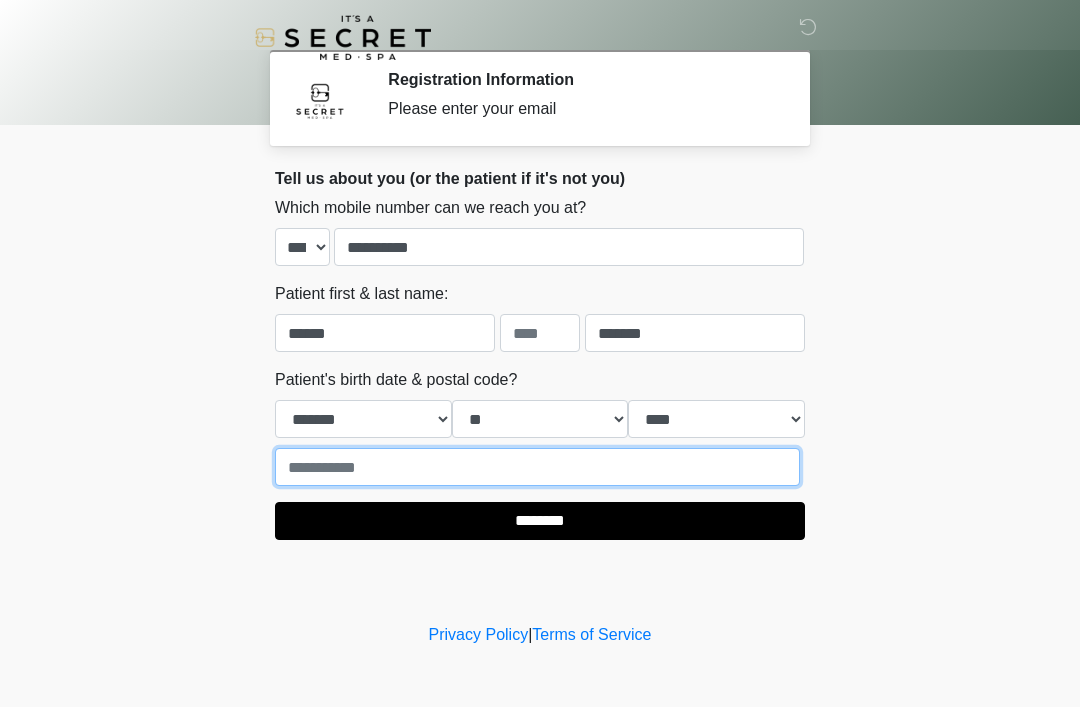 click at bounding box center (537, 467) 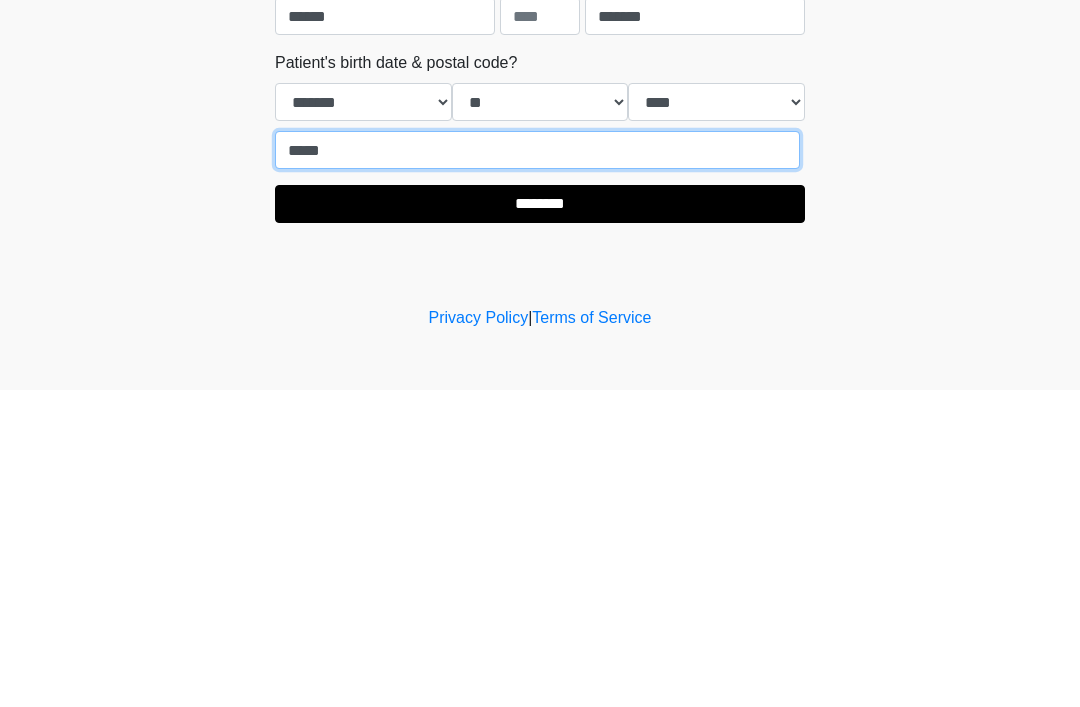 type on "*****" 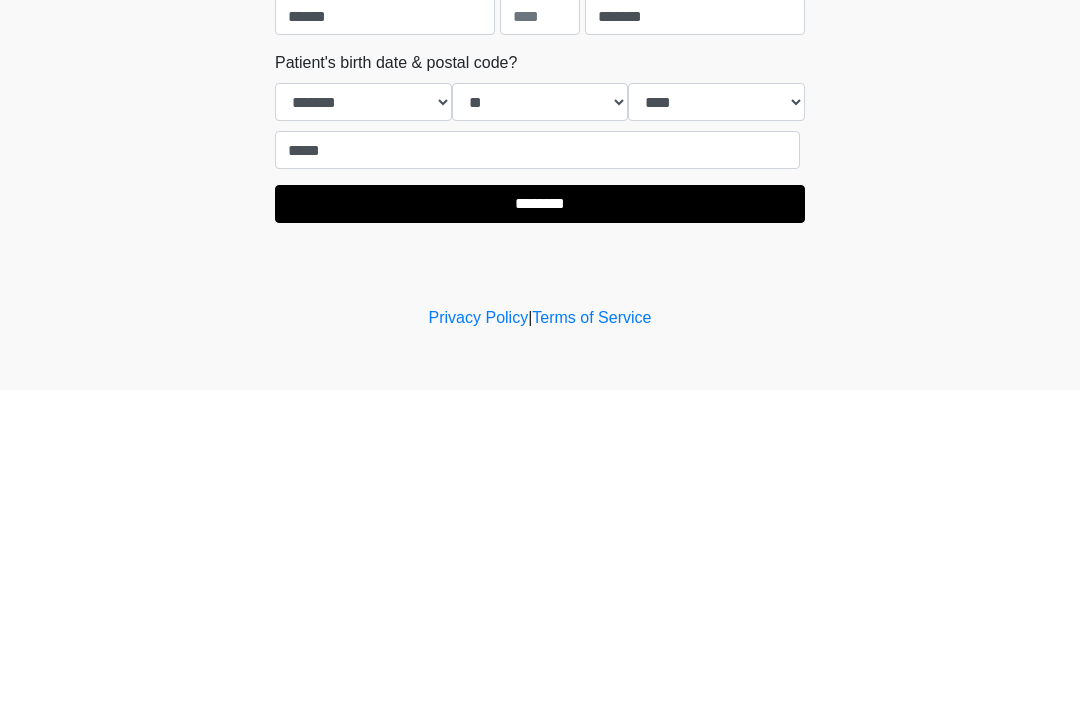 click on "********" at bounding box center [540, 521] 